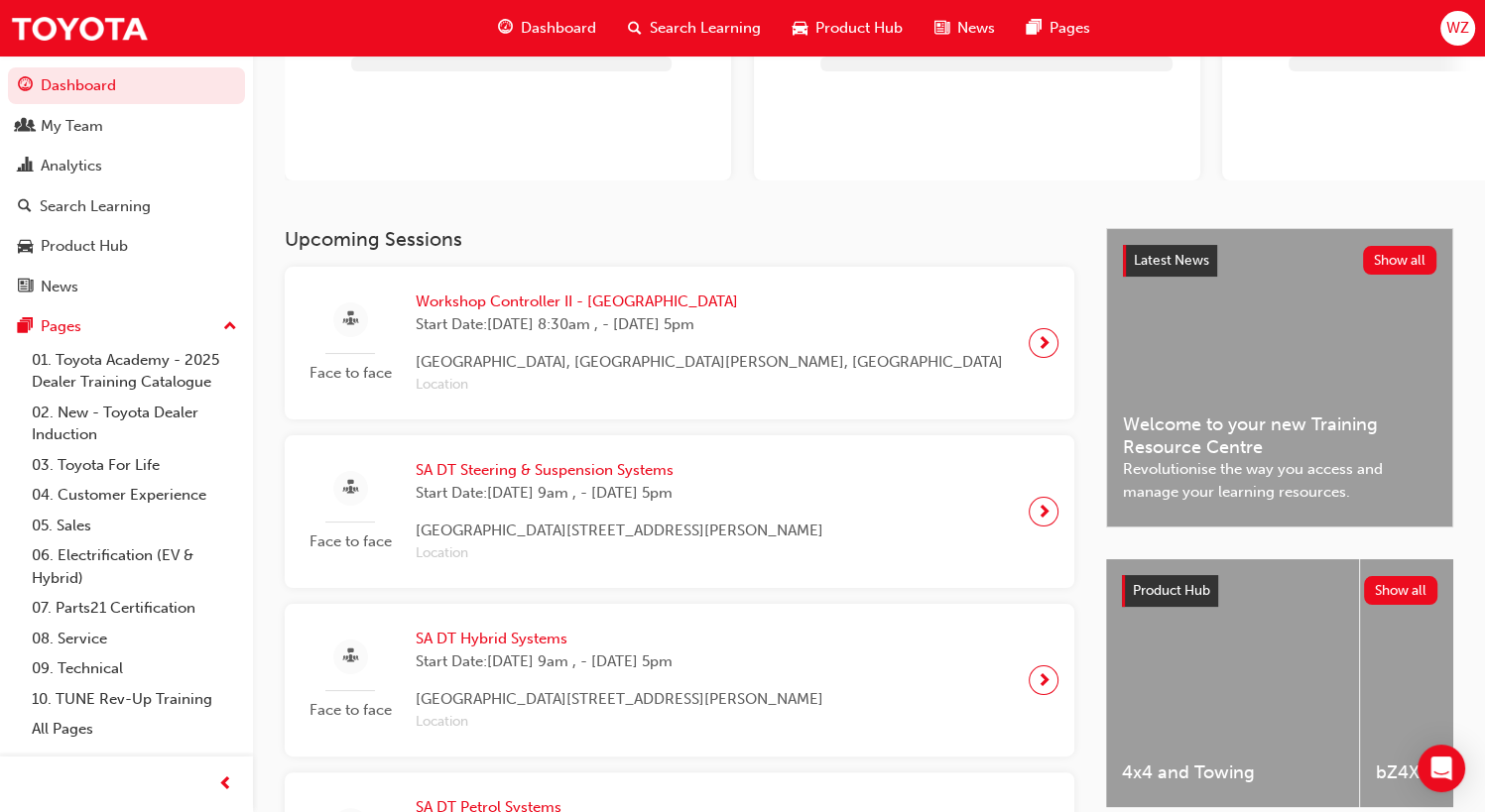 scroll, scrollTop: 206, scrollLeft: 0, axis: vertical 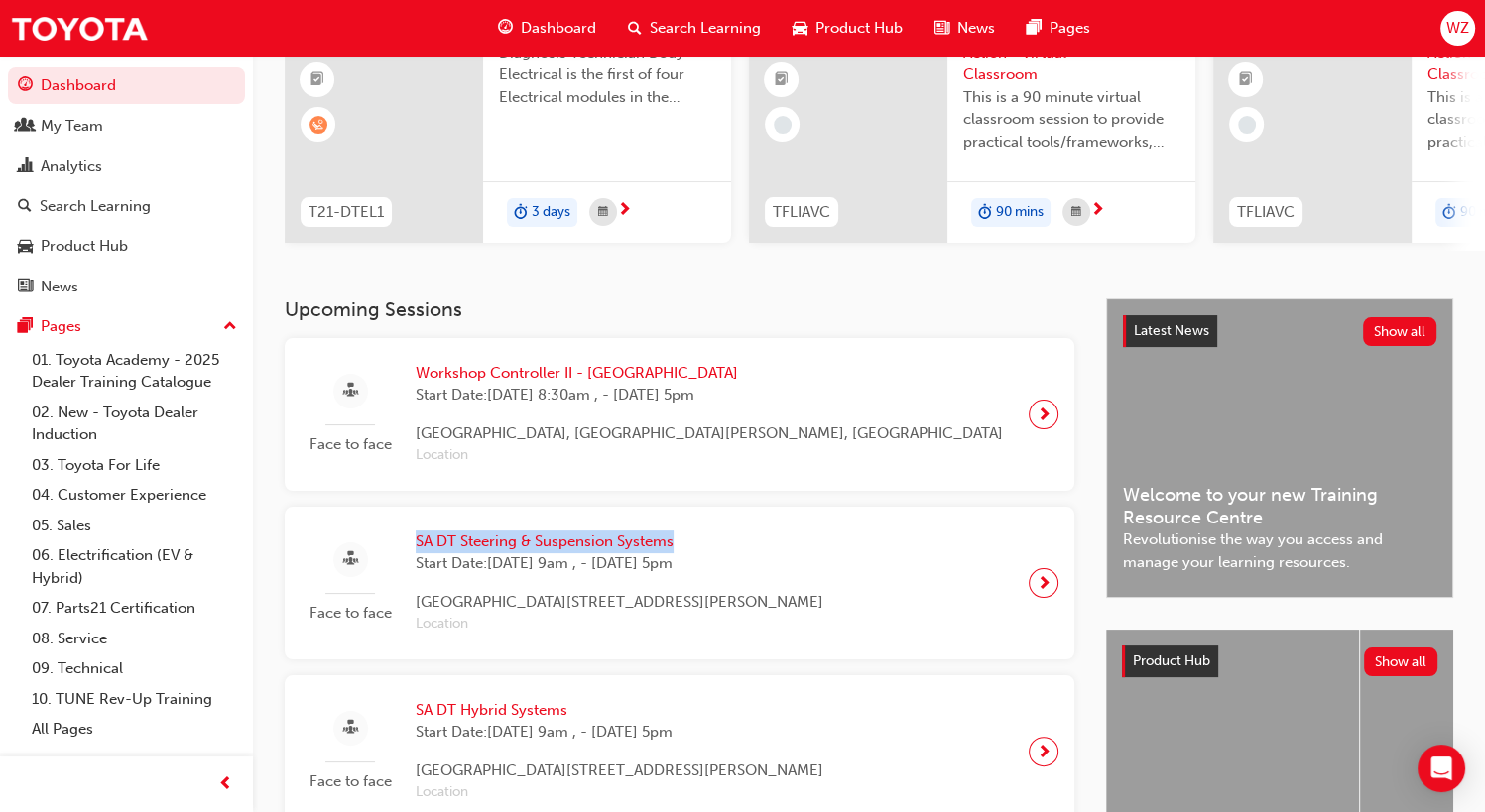 click on "Face to face SA DT Steering & Suspension Systems Start Date:  [DATE] 9am , - [DATE] 5pm [GEOGRAPHIC_DATA][STREET_ADDRESS][PERSON_NAME] Location" at bounding box center [680, 583] 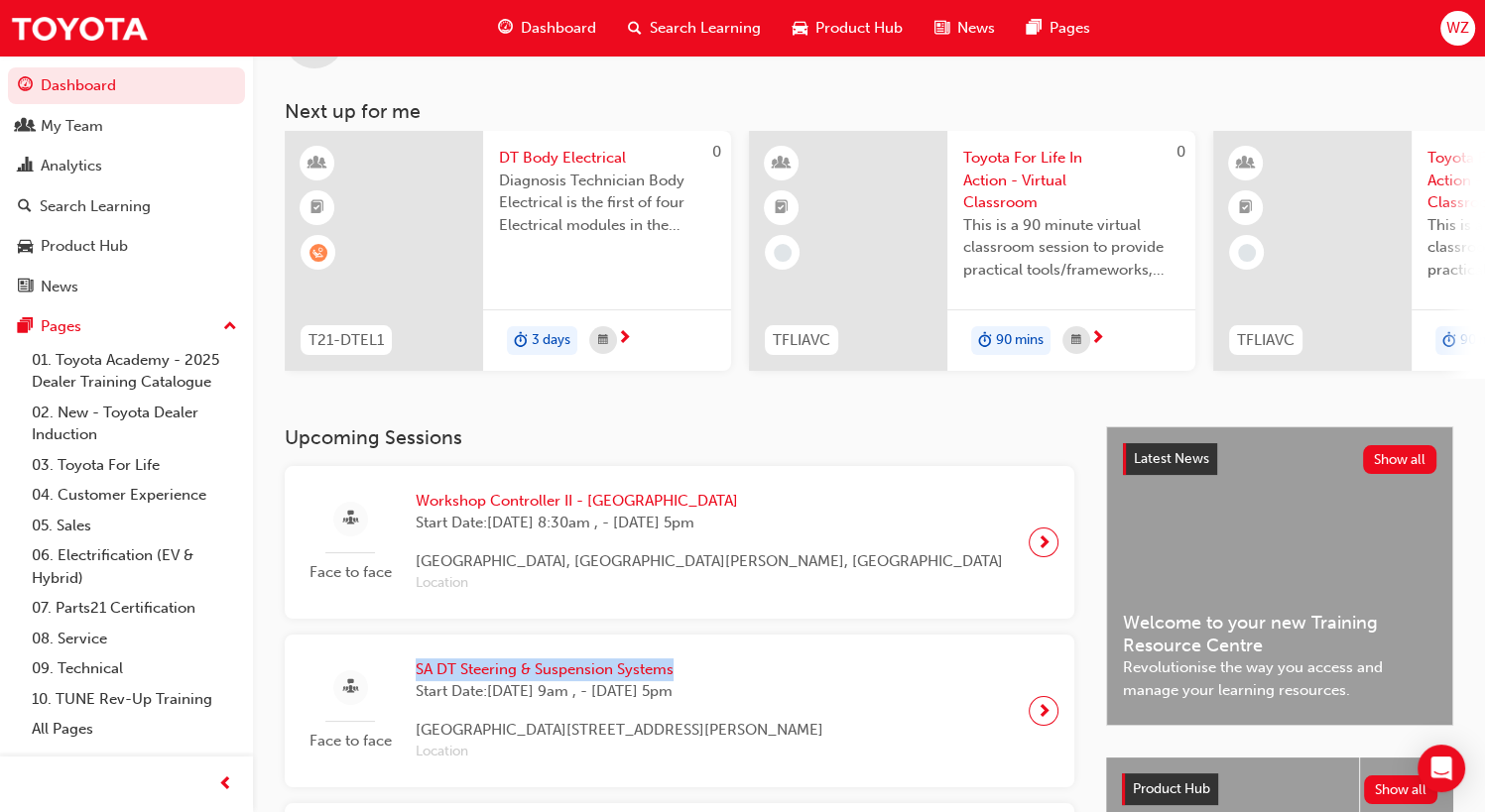 scroll, scrollTop: 77, scrollLeft: 0, axis: vertical 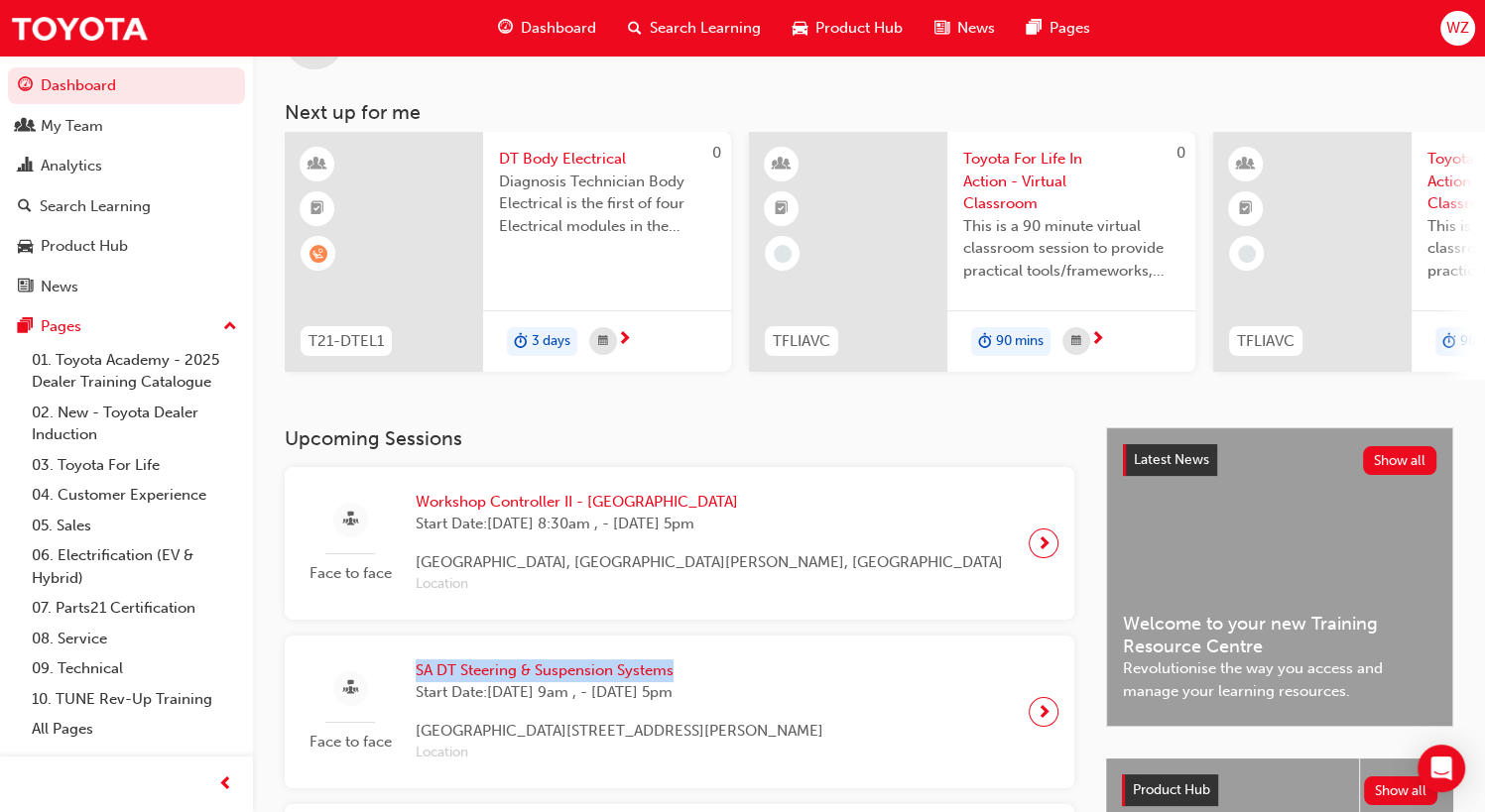 click at bounding box center [1044, 543] 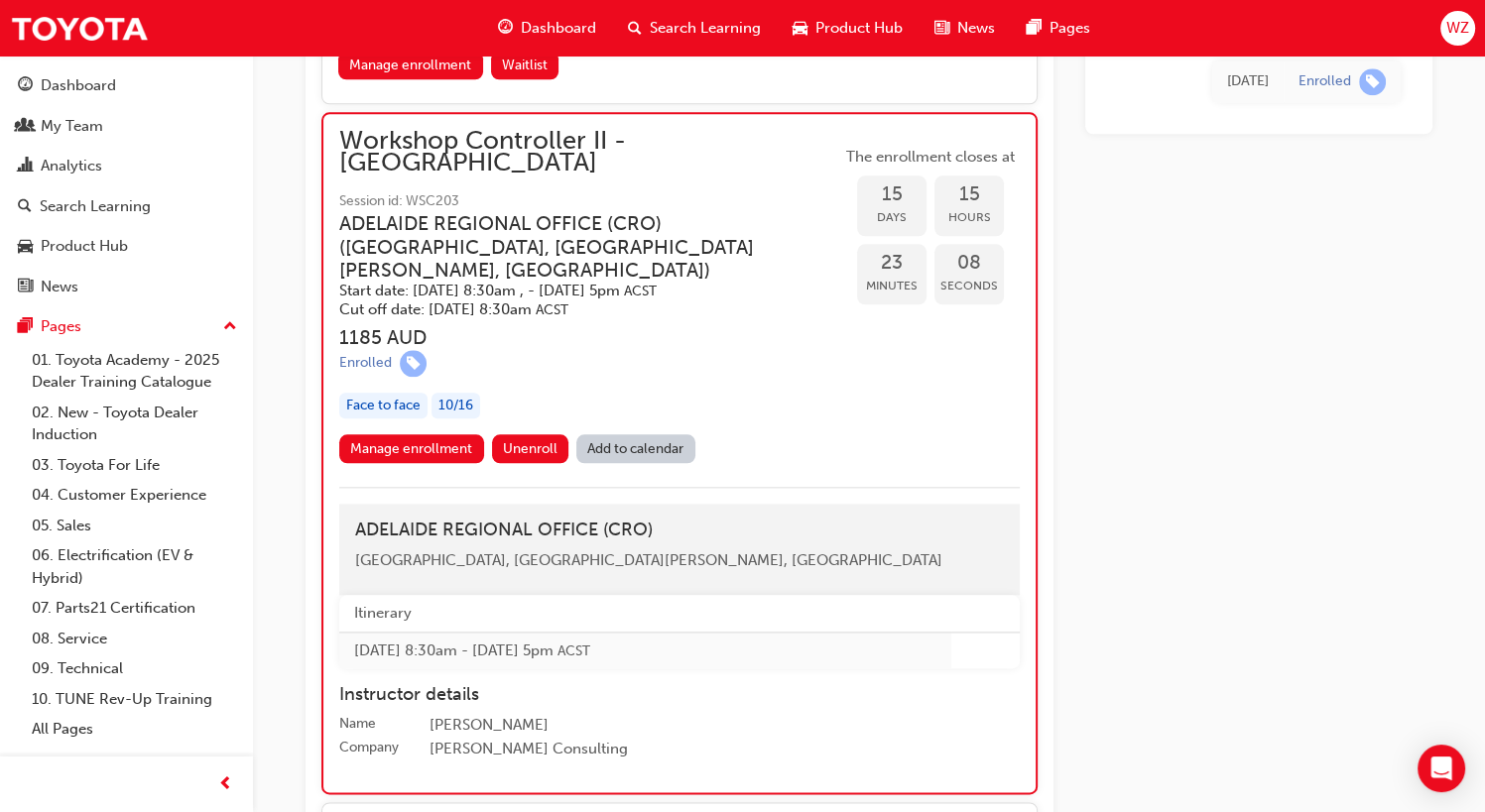 scroll, scrollTop: 2147, scrollLeft: 0, axis: vertical 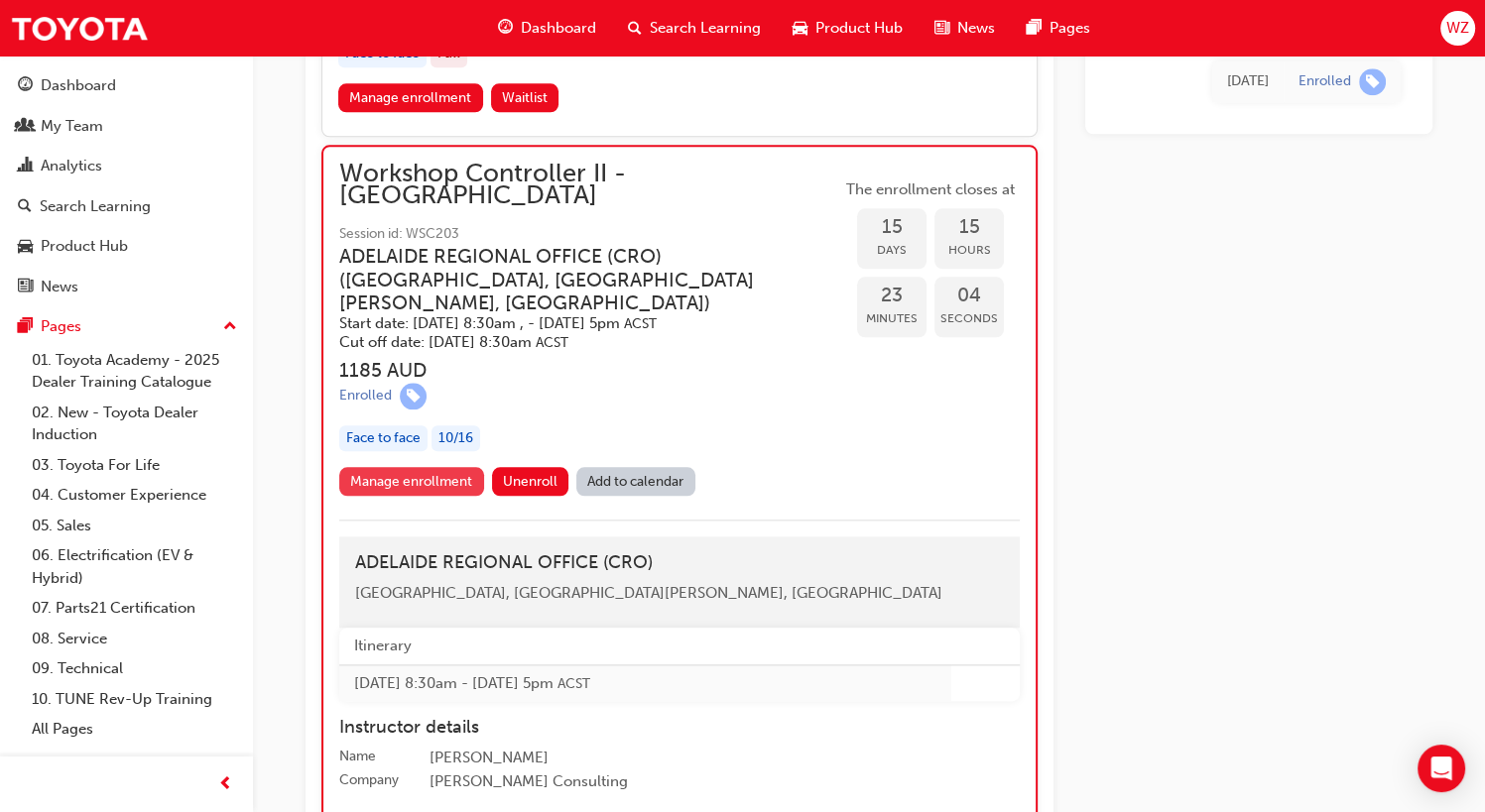 click on "Manage enrollment" at bounding box center (412, 481) 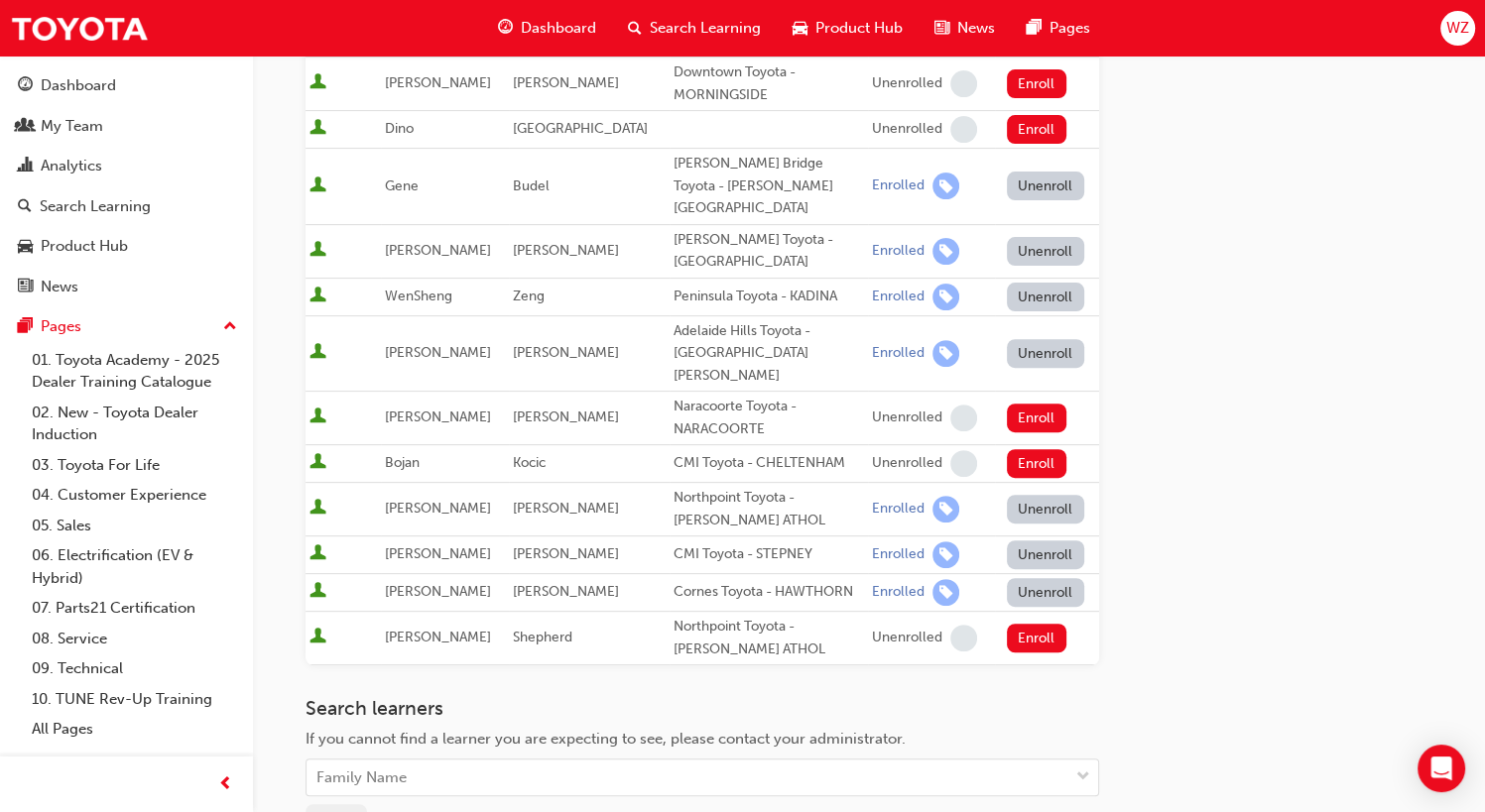 scroll, scrollTop: 543, scrollLeft: 0, axis: vertical 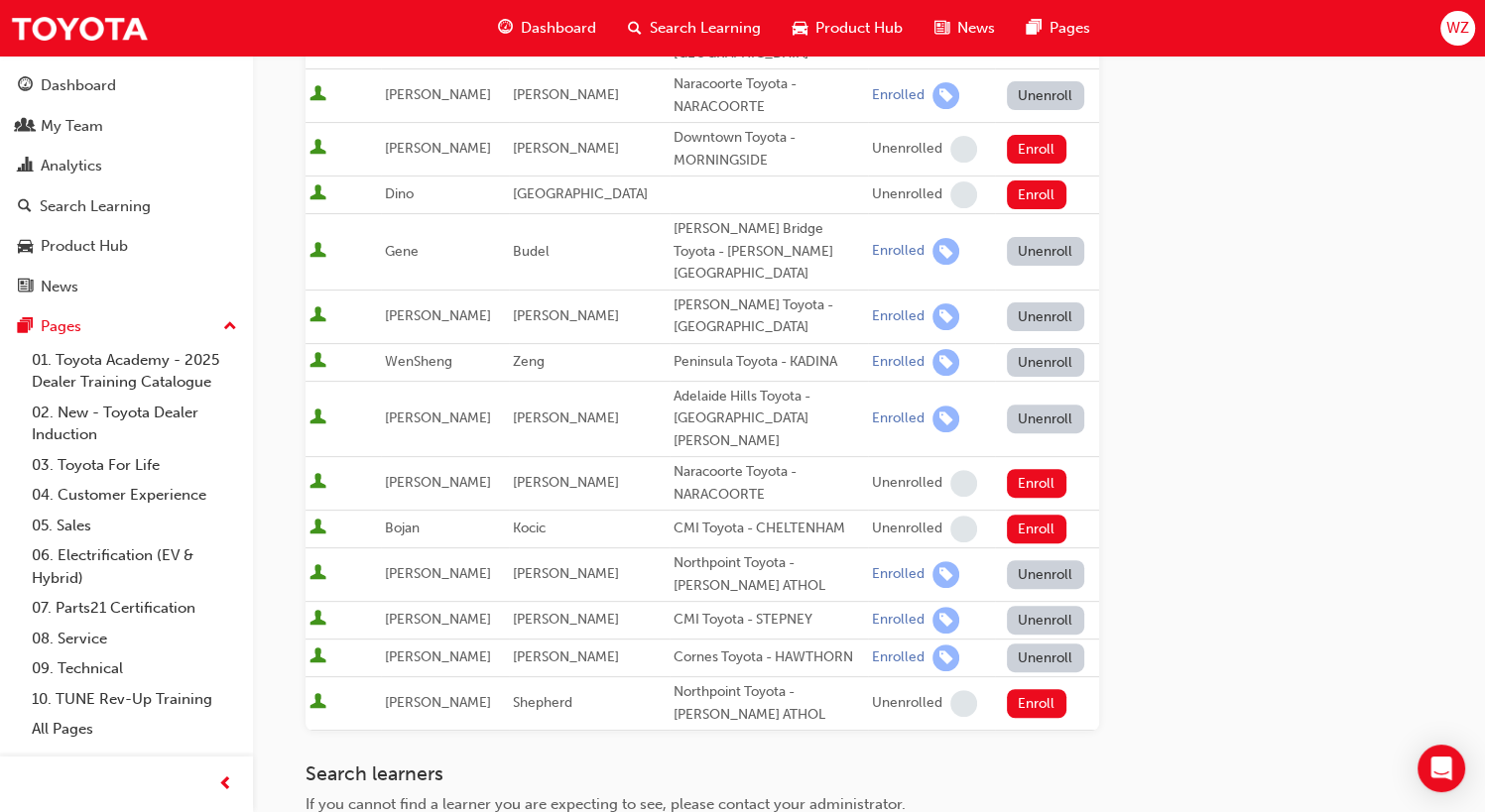 click on "Unenroll" at bounding box center (1046, 362) 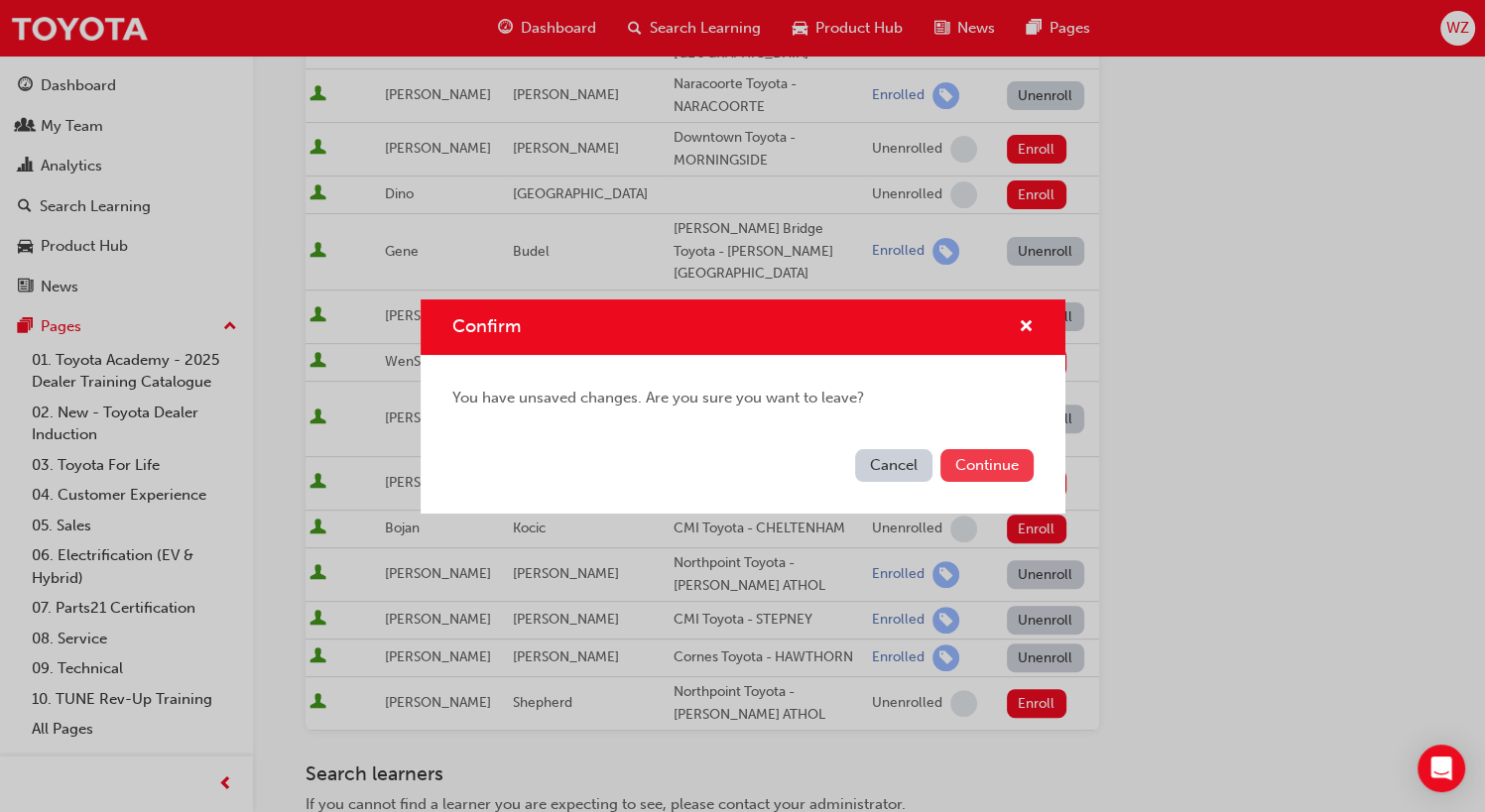 click on "Continue" at bounding box center [987, 465] 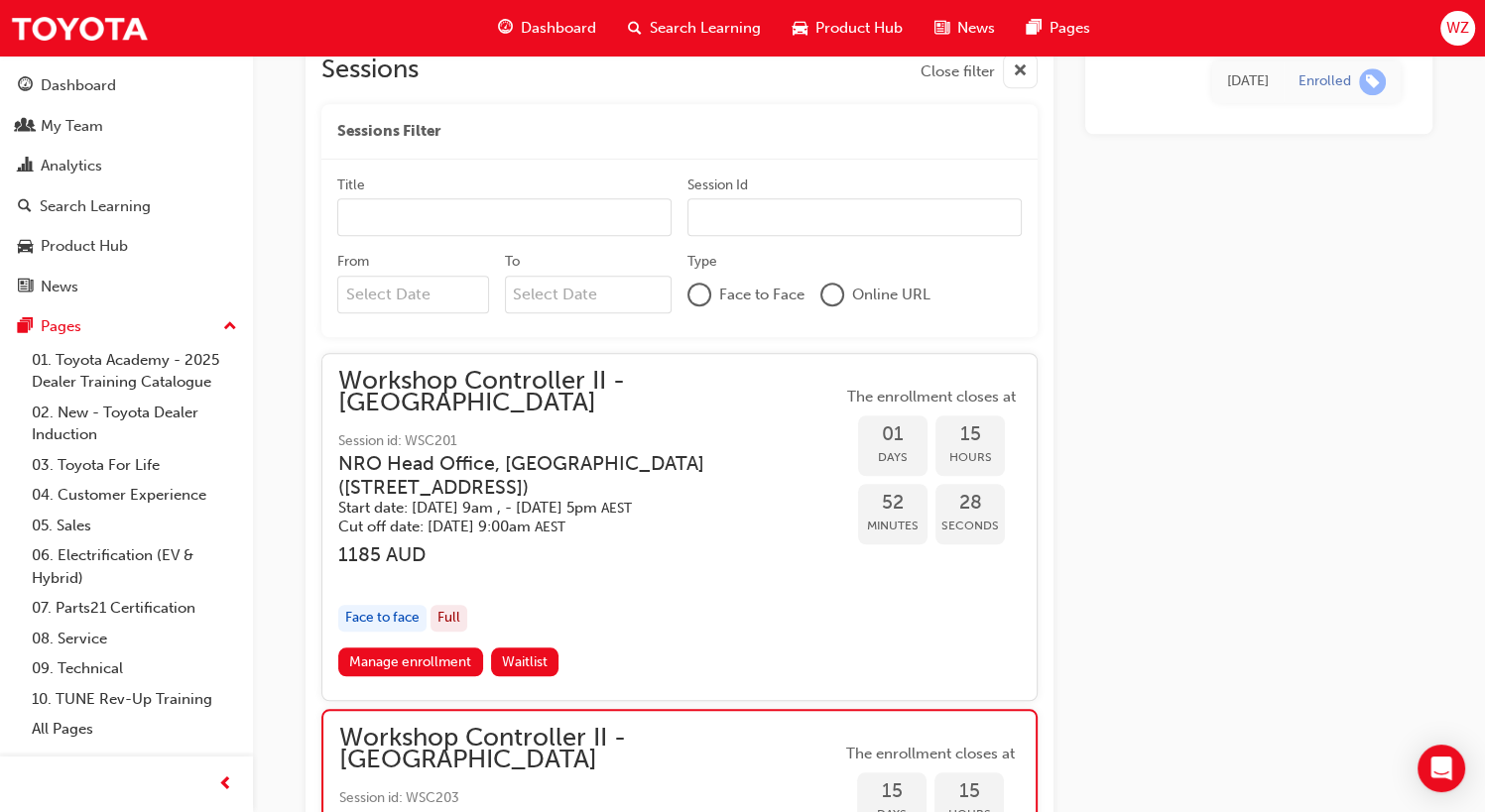 scroll, scrollTop: 1762, scrollLeft: 0, axis: vertical 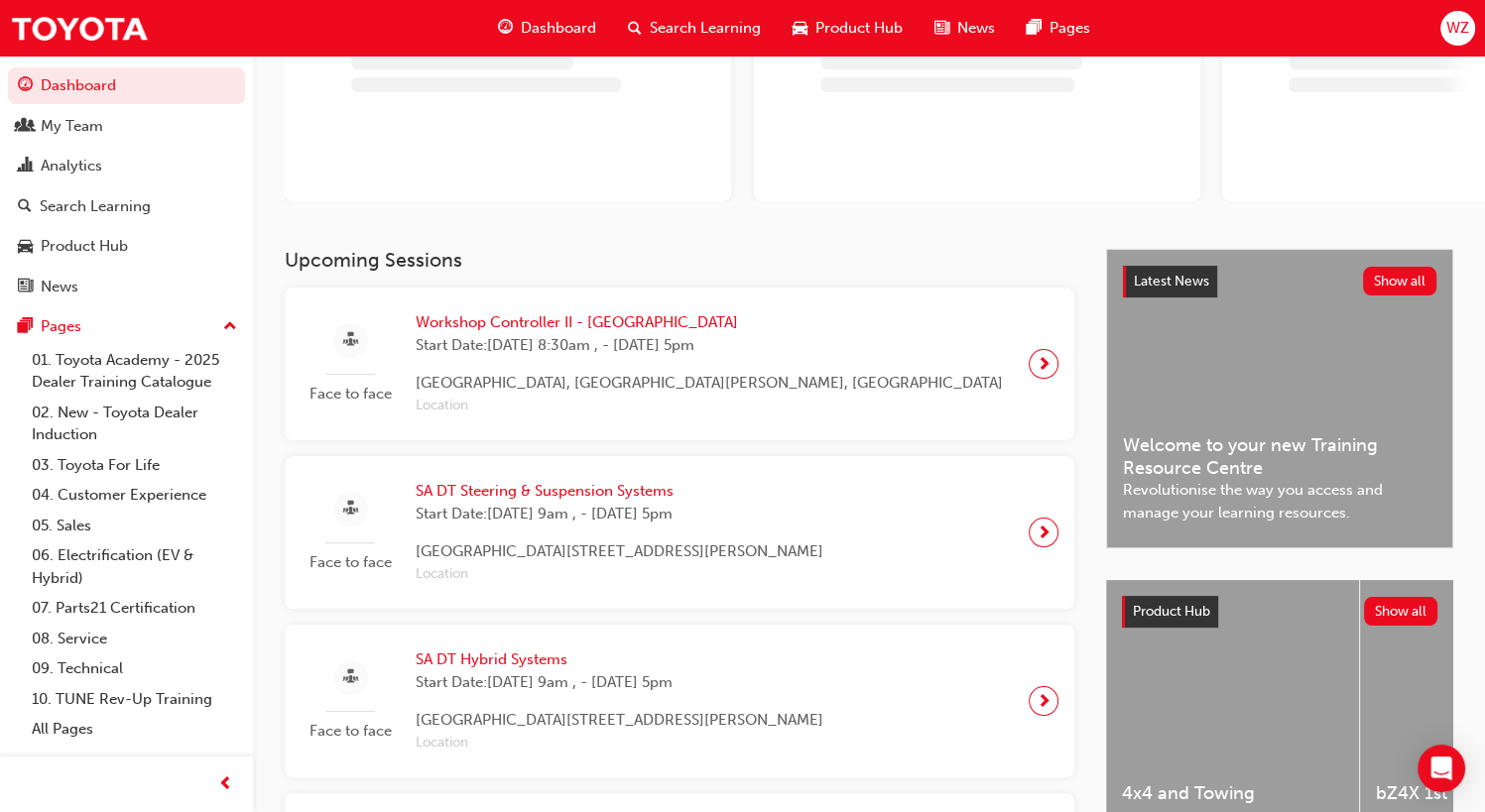 click at bounding box center [1044, 364] 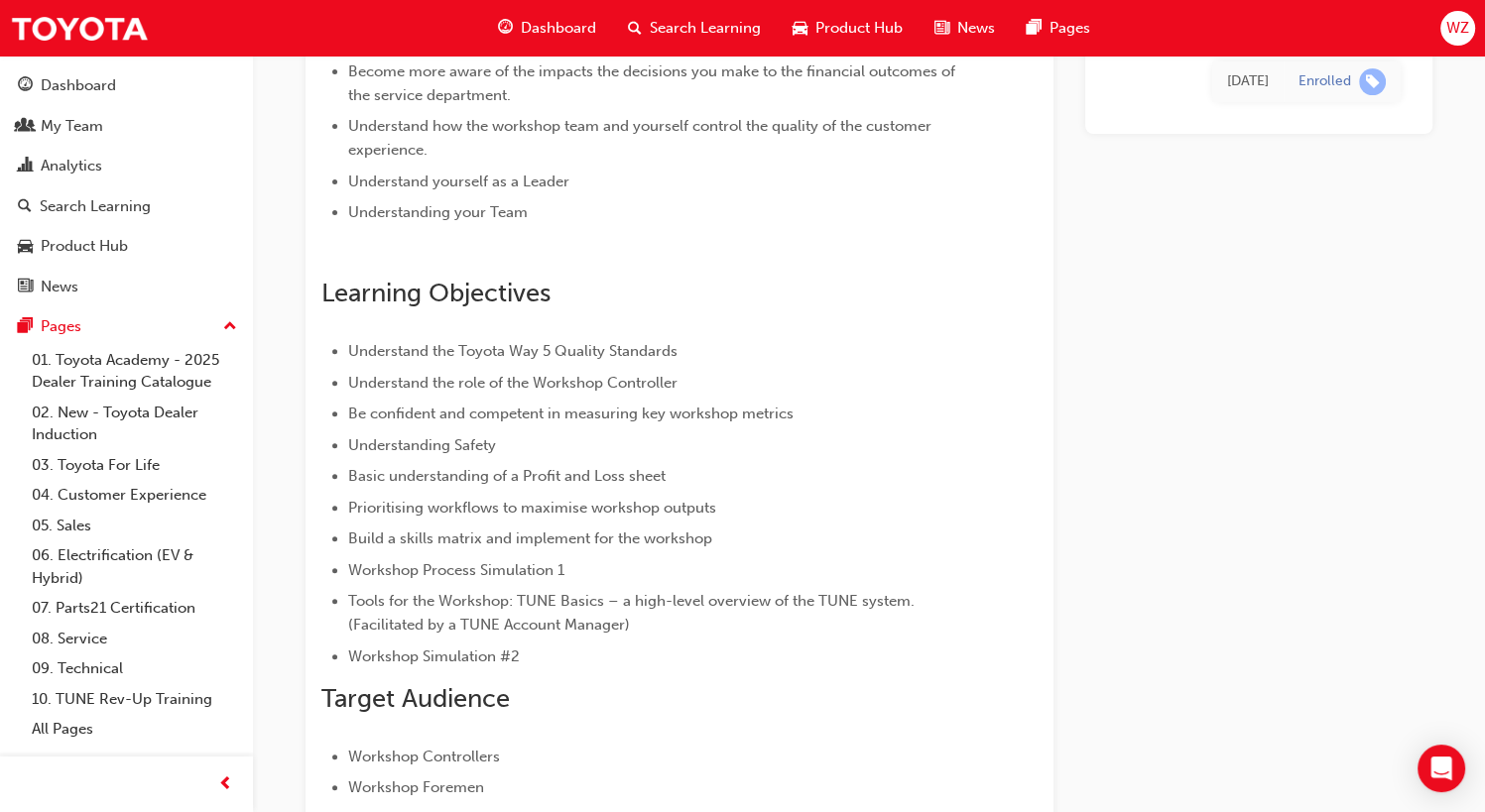 scroll, scrollTop: 2321, scrollLeft: 0, axis: vertical 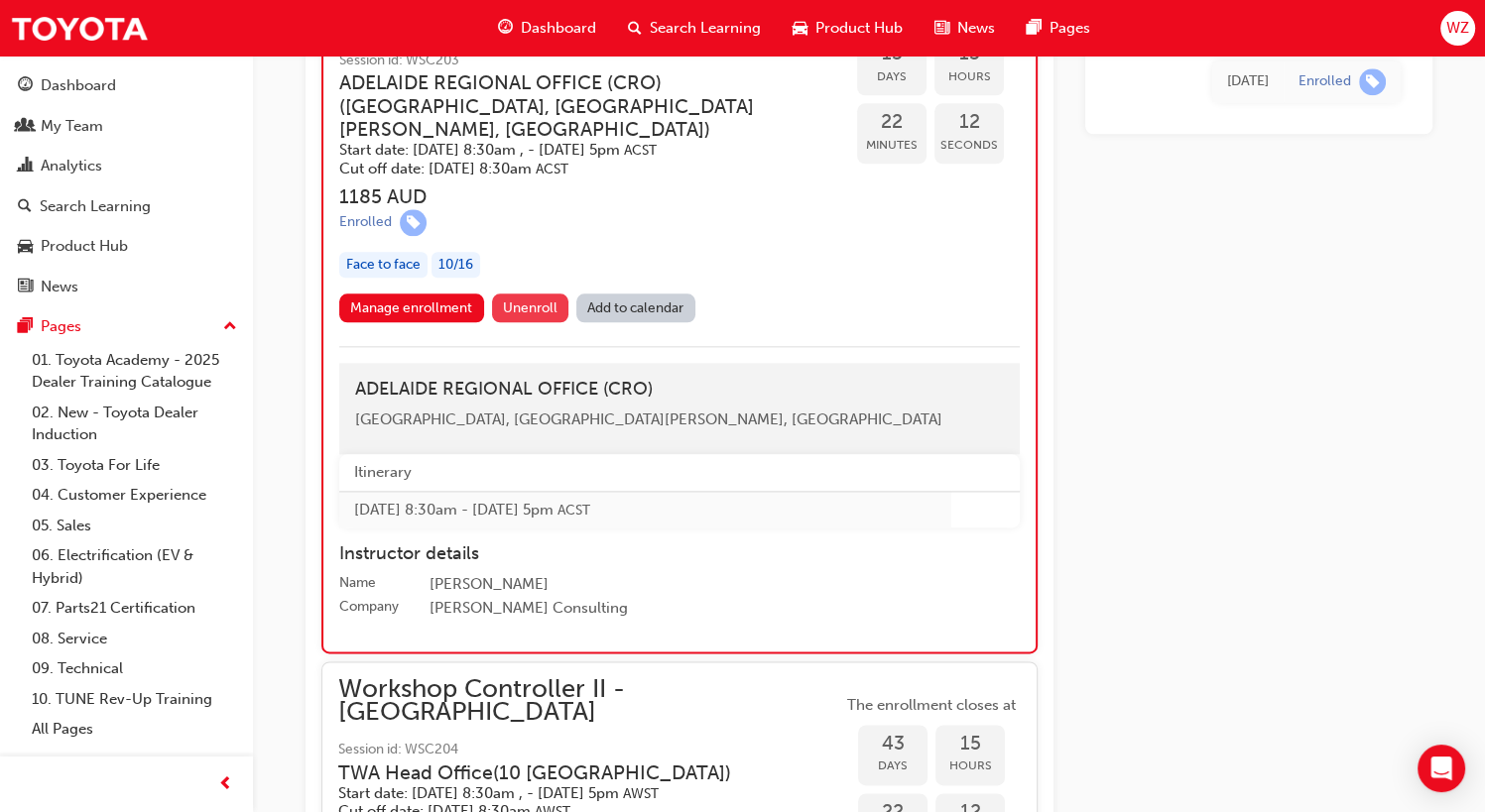click on "Unenroll" at bounding box center (530, 307) 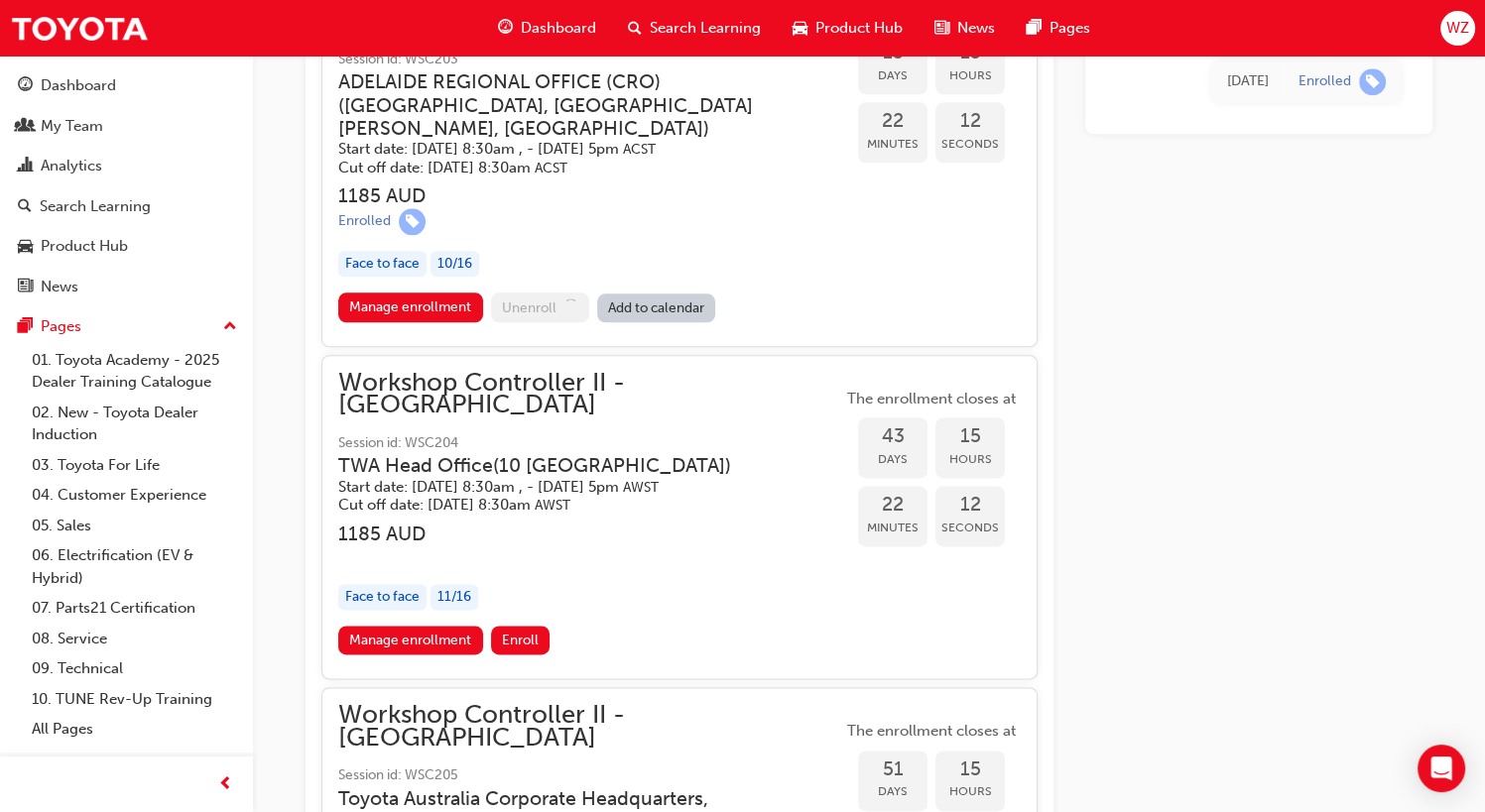 scroll, scrollTop: 2320, scrollLeft: 0, axis: vertical 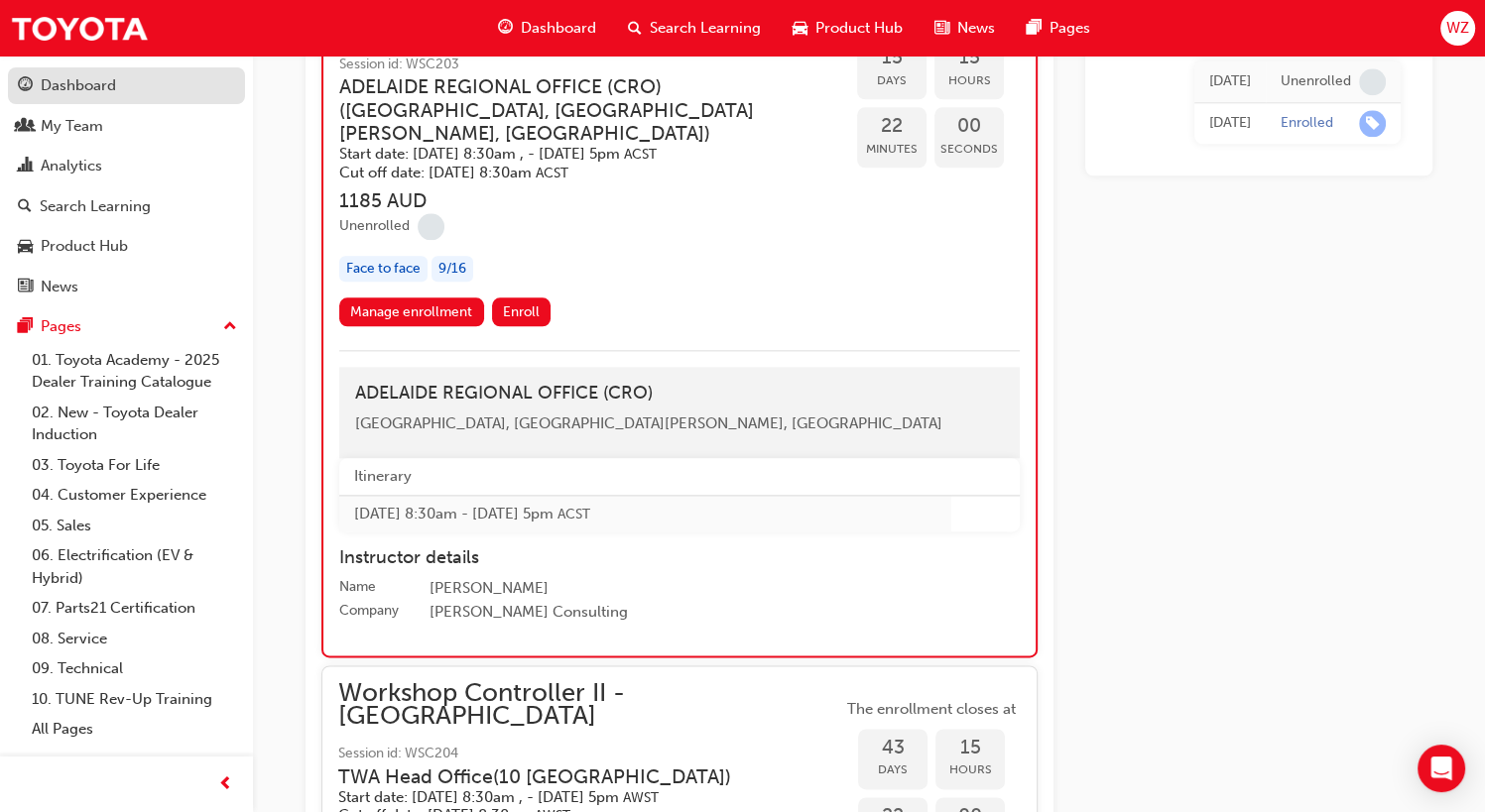 click on "Dashboard" at bounding box center (78, 85) 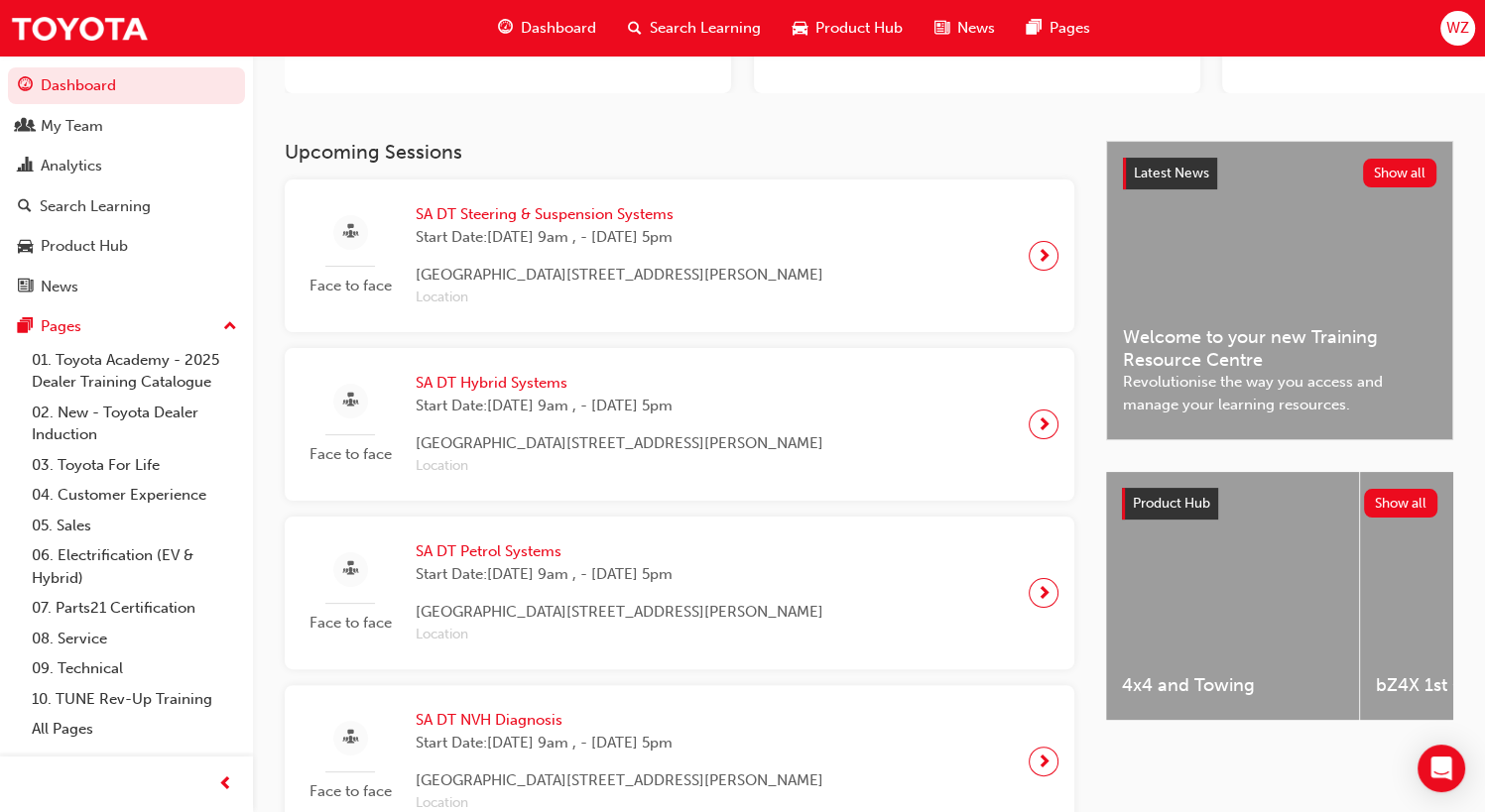 scroll, scrollTop: 122, scrollLeft: 0, axis: vertical 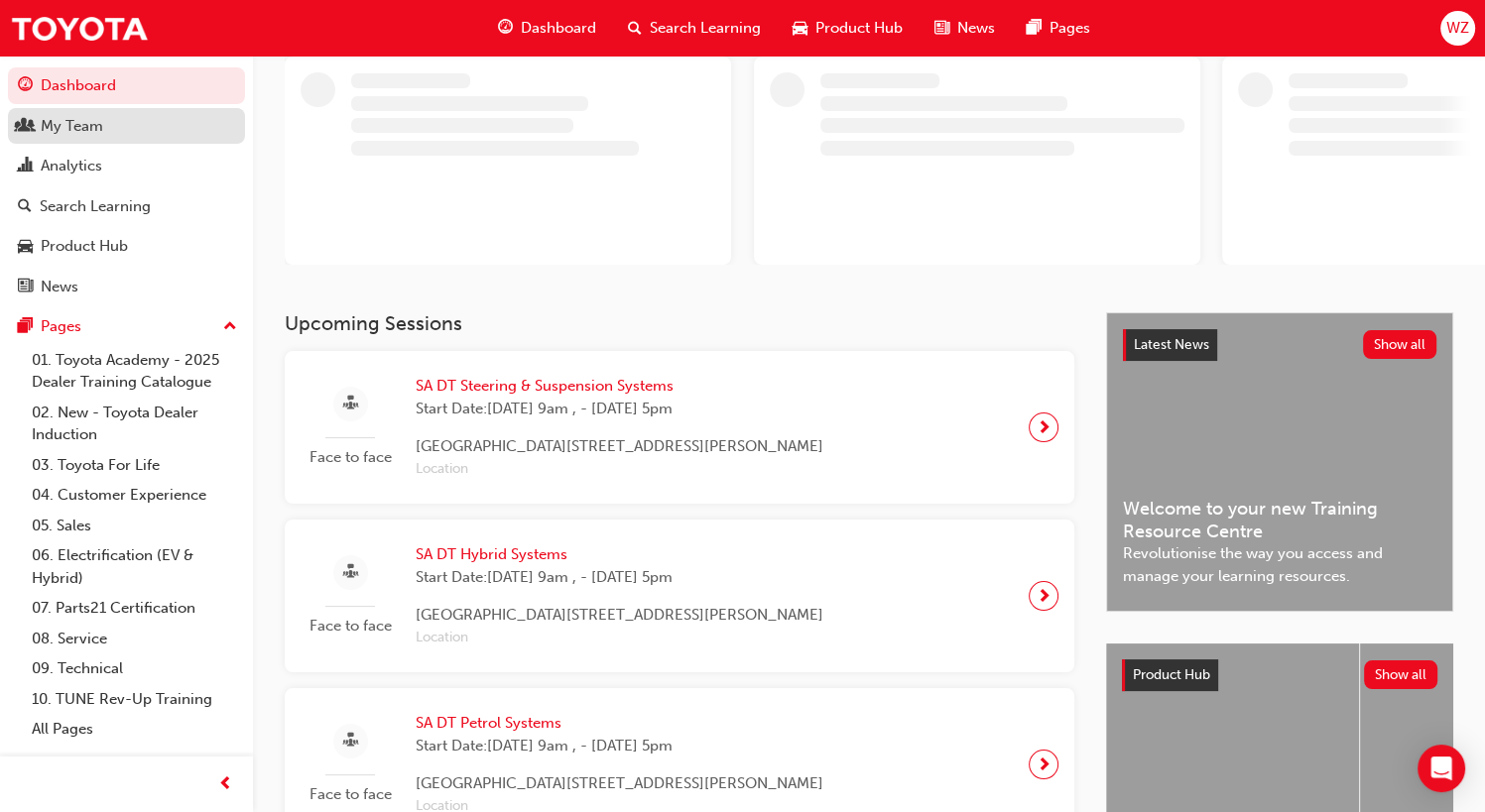 click on "My Team" at bounding box center [126, 126] 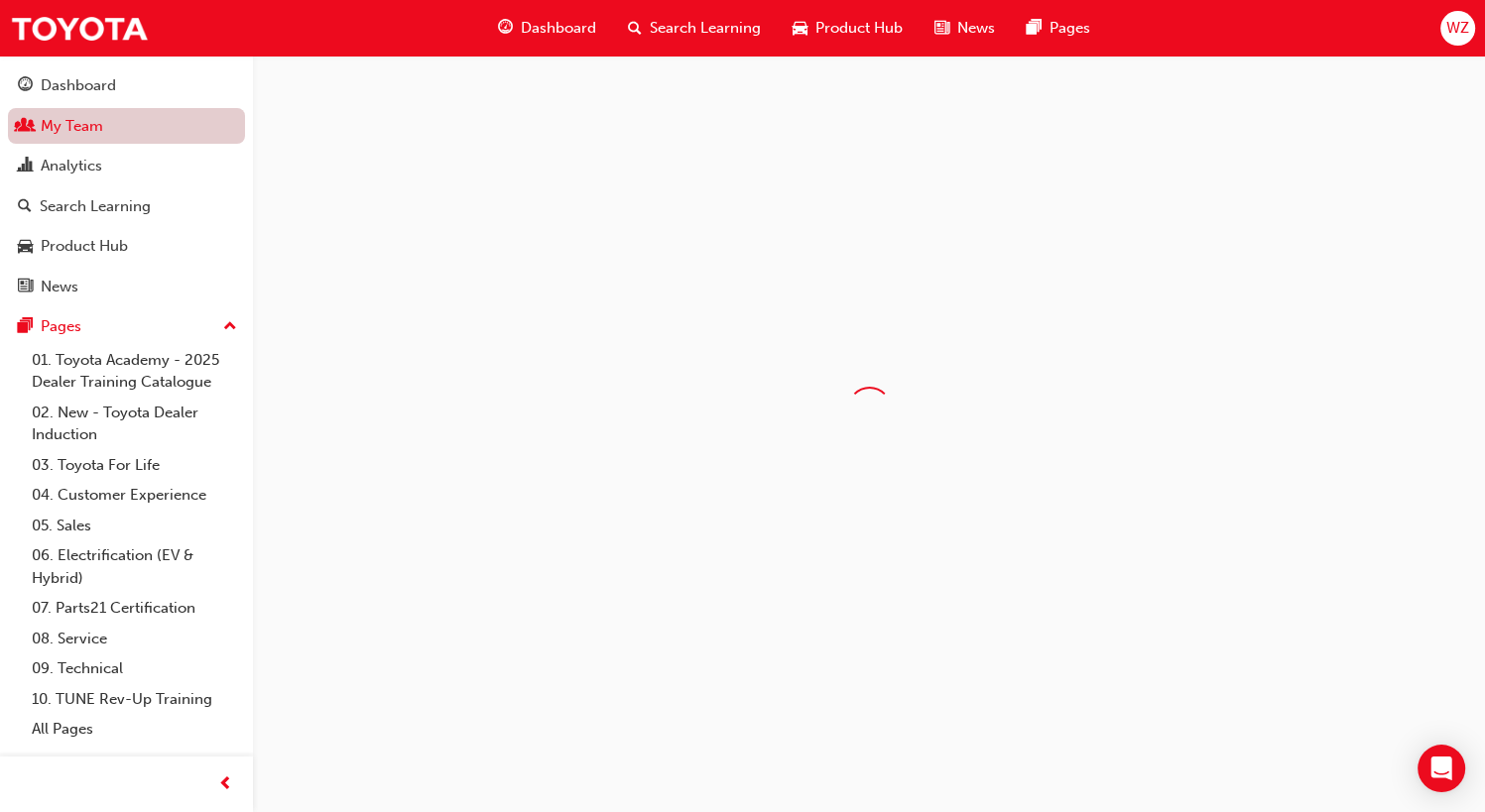 scroll, scrollTop: 0, scrollLeft: 0, axis: both 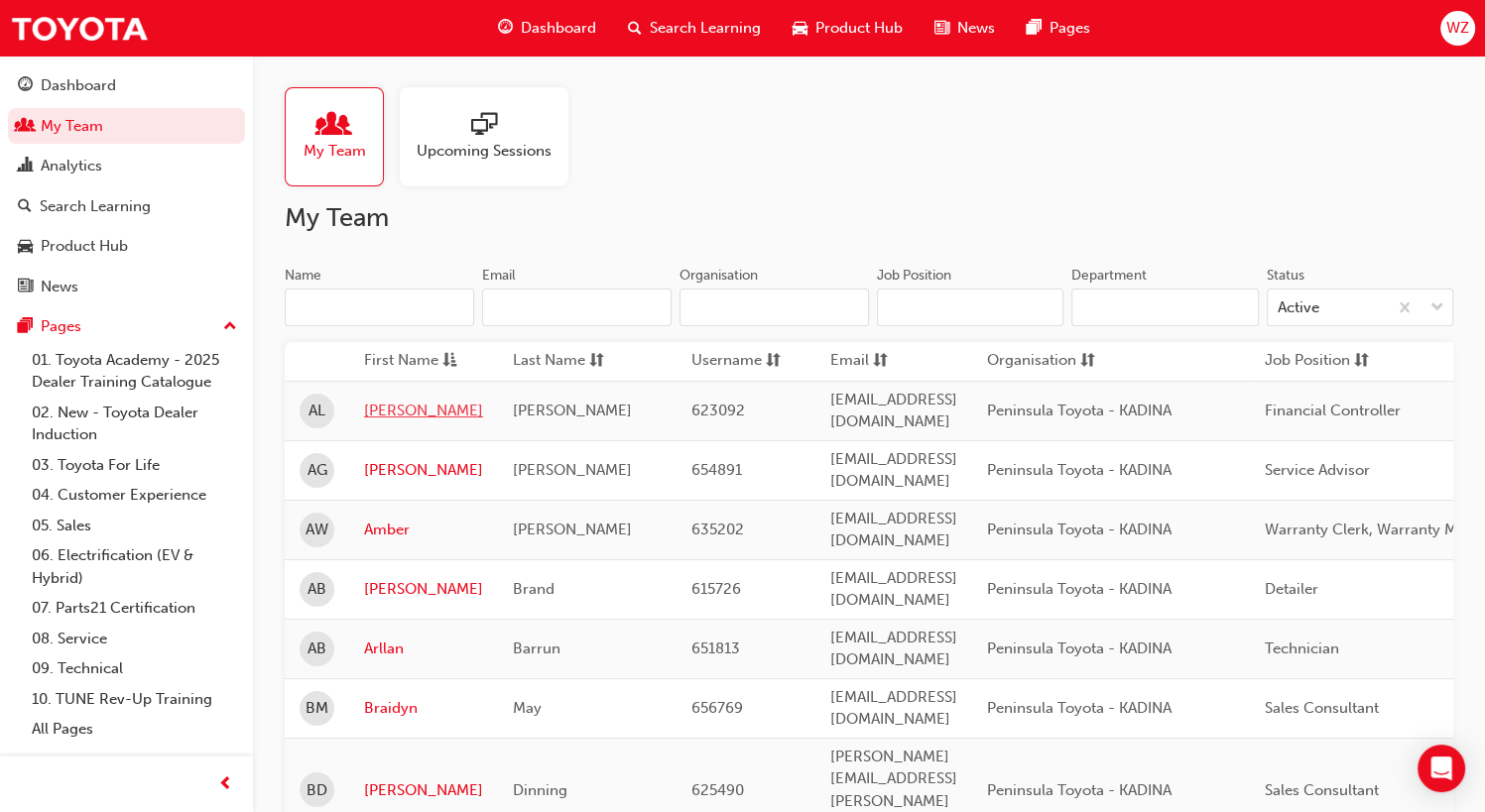 click on "Alice" at bounding box center (424, 410) 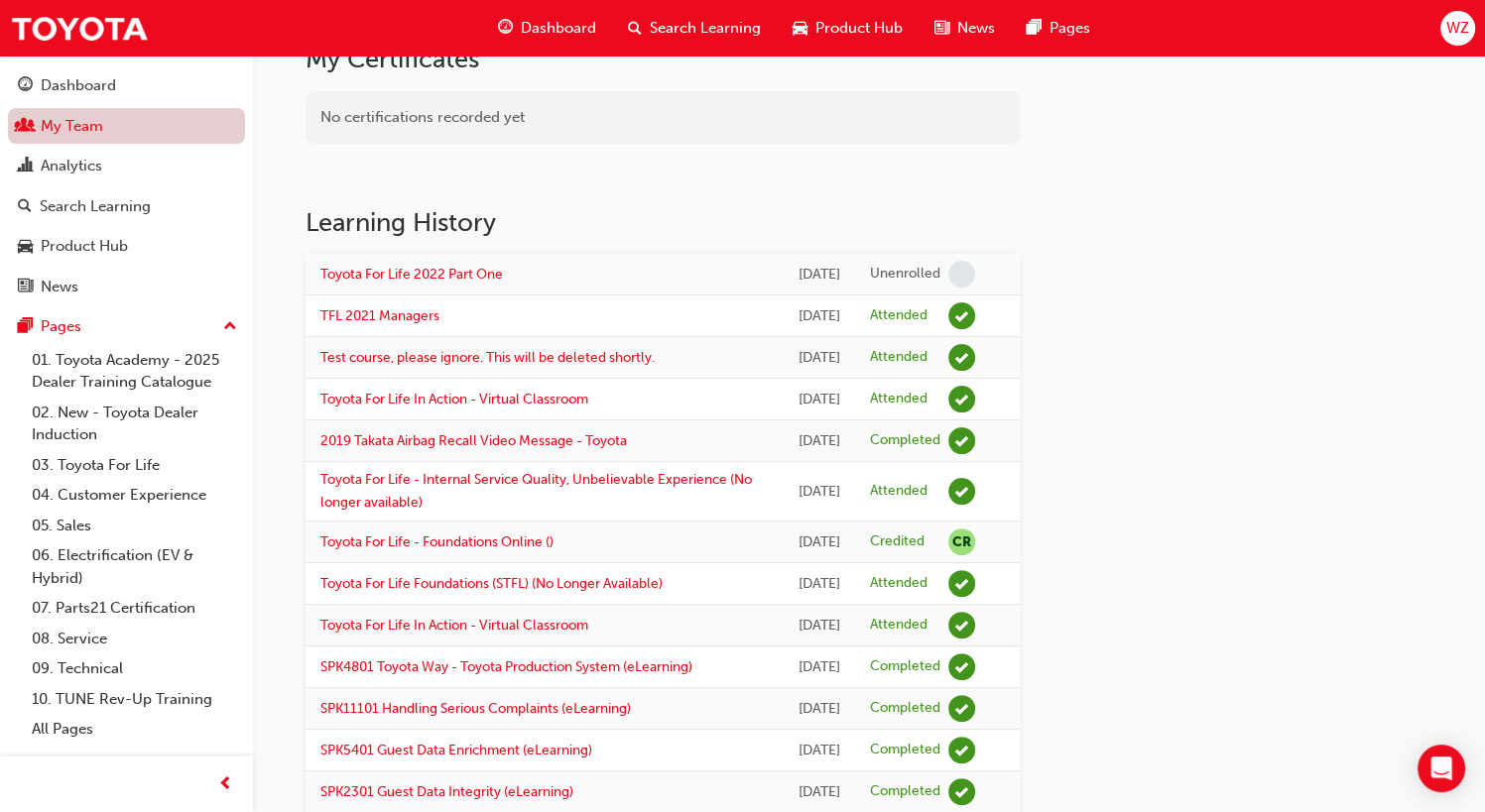 scroll, scrollTop: 403, scrollLeft: 0, axis: vertical 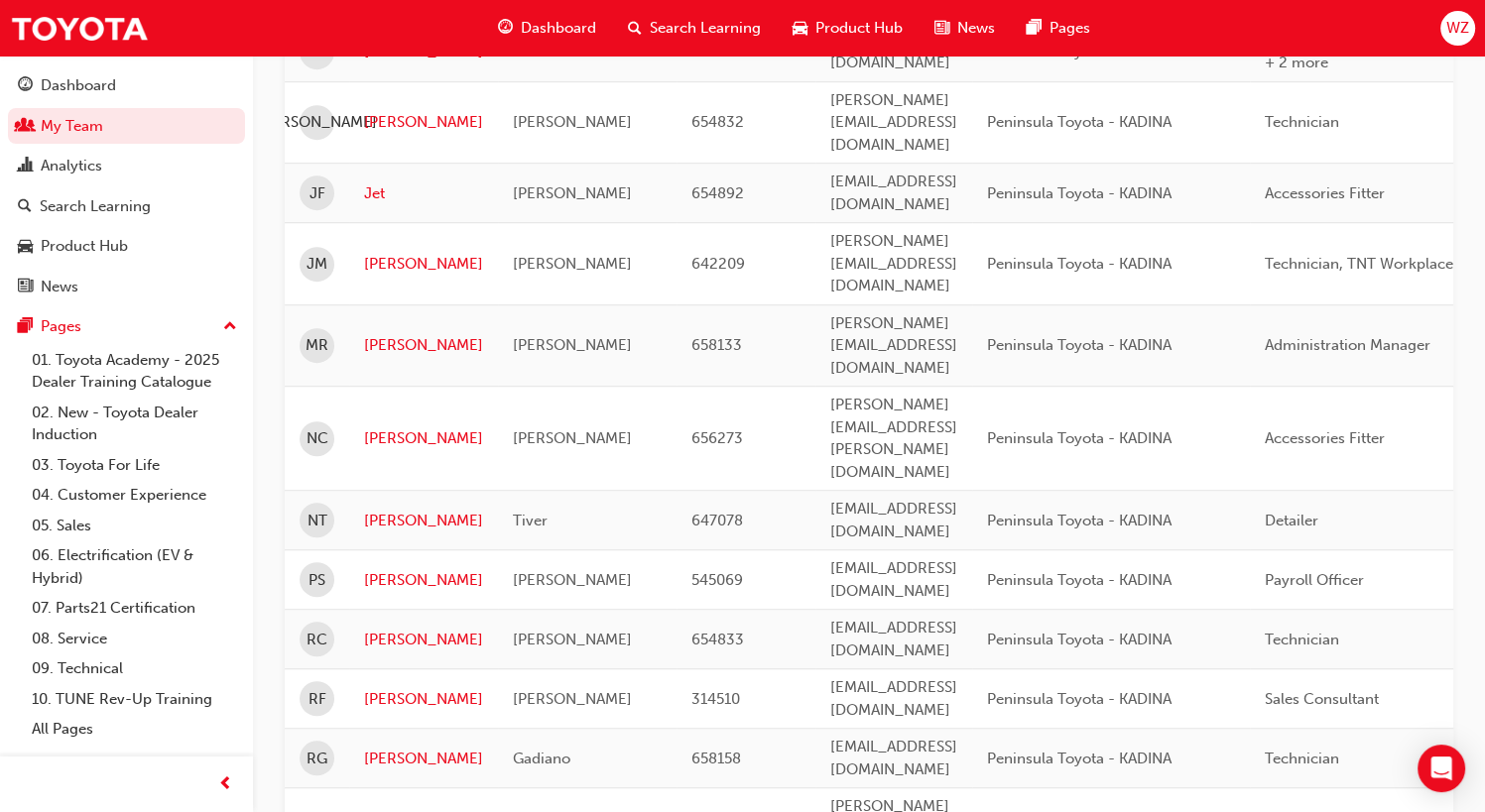 click on "Warayut" at bounding box center (424, 1160) 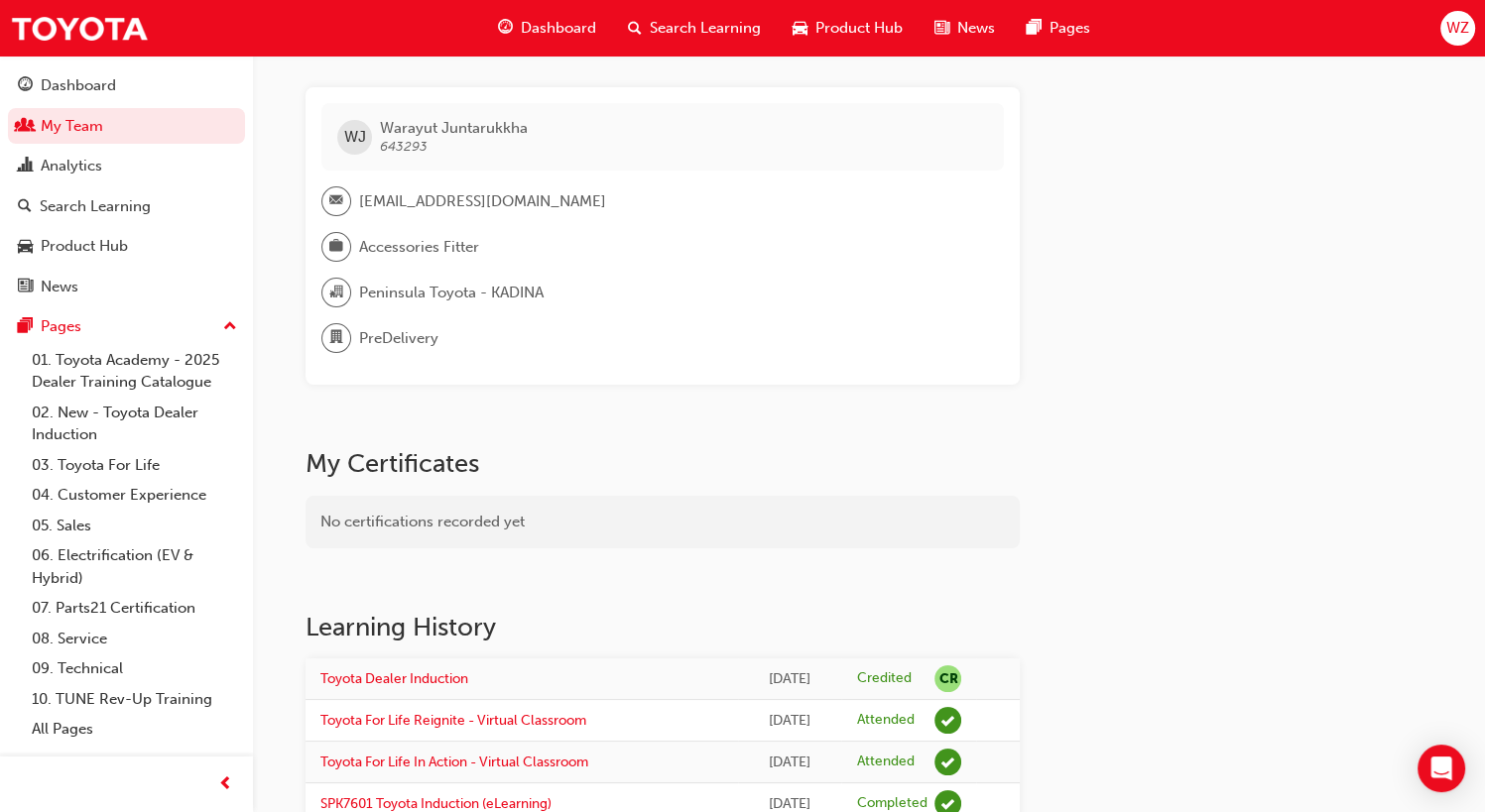 scroll, scrollTop: 124, scrollLeft: 0, axis: vertical 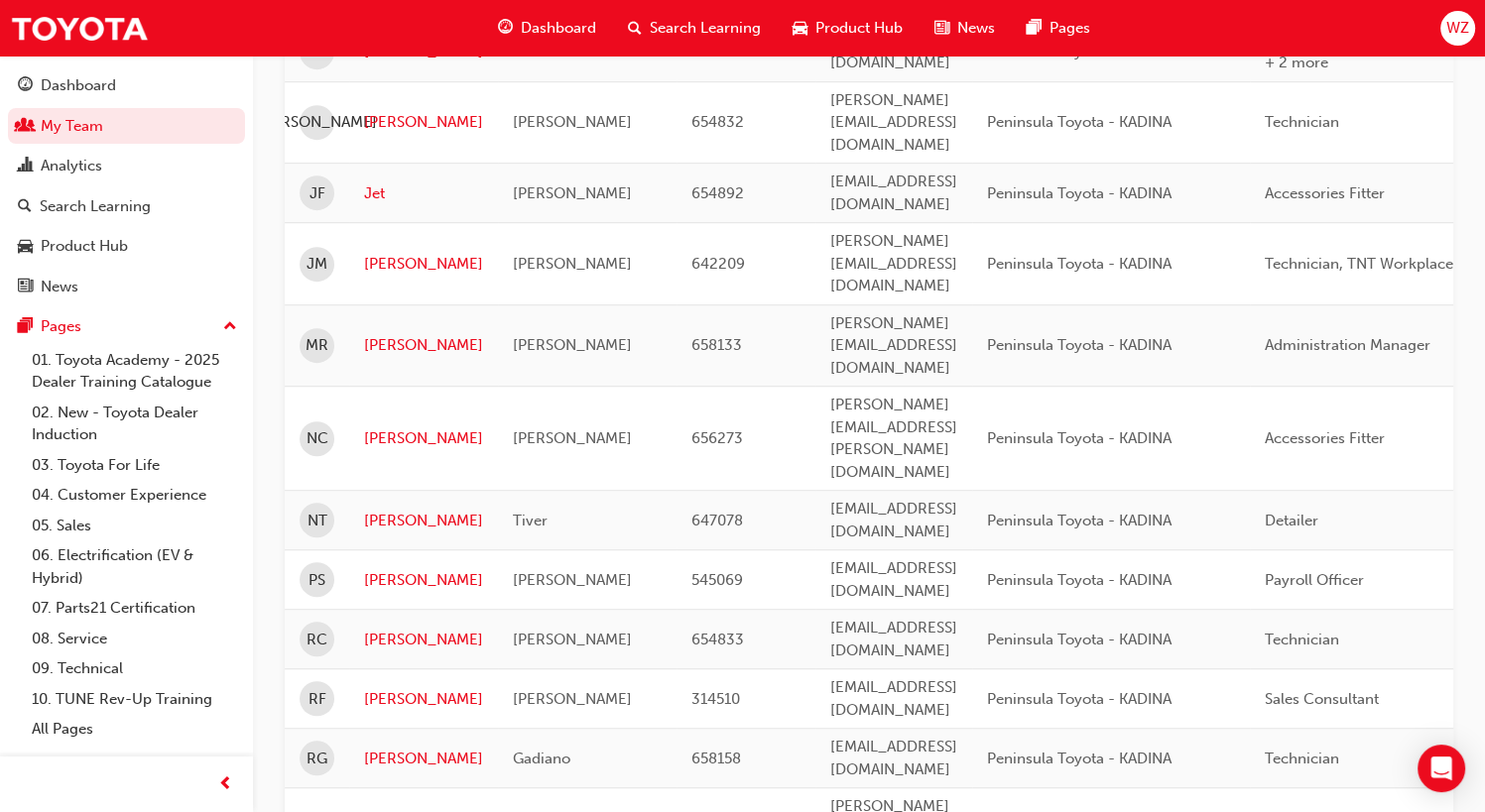 click on "WenSheng" at bounding box center (424, 1219) 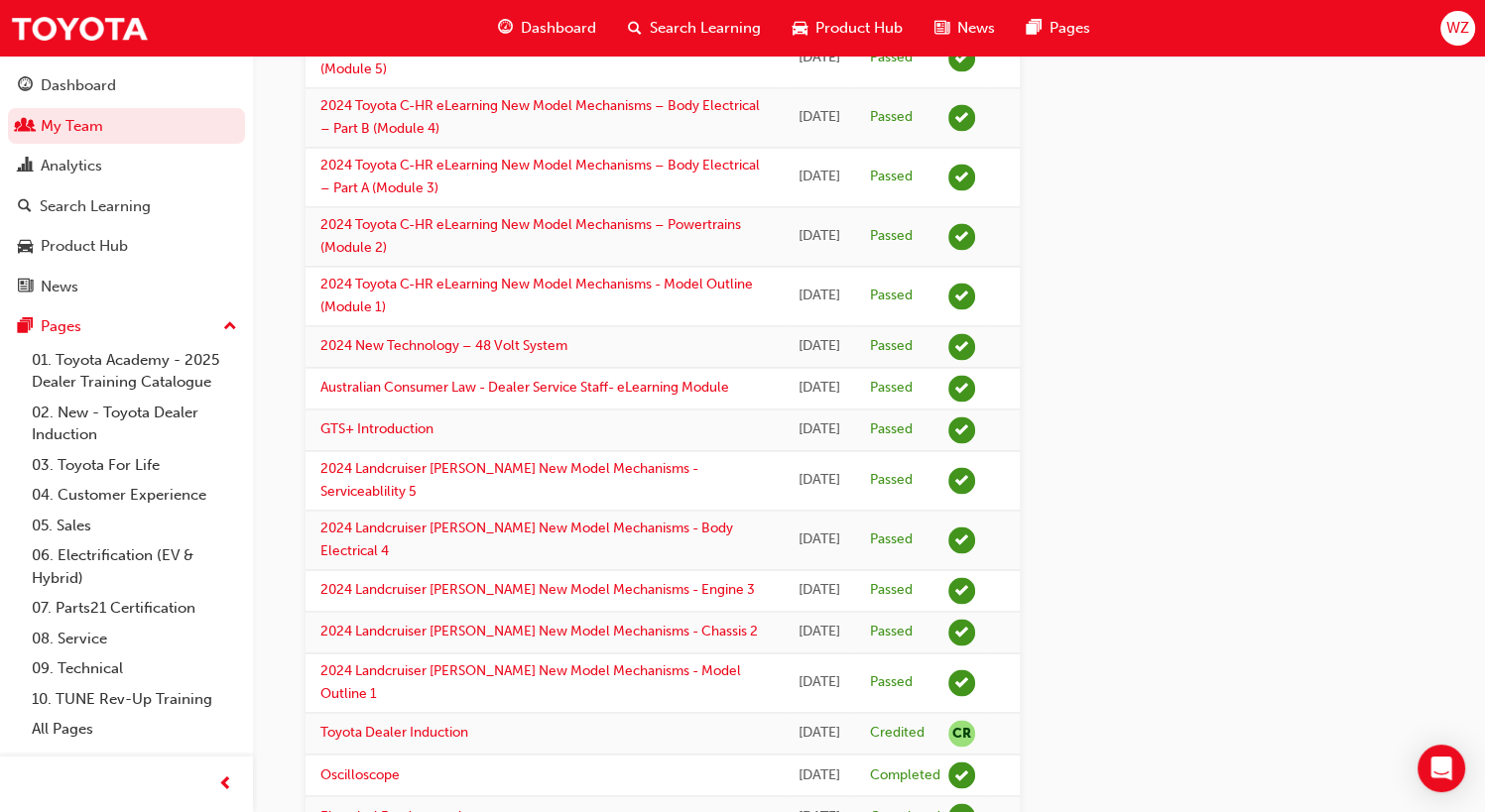 scroll, scrollTop: 2938, scrollLeft: 0, axis: vertical 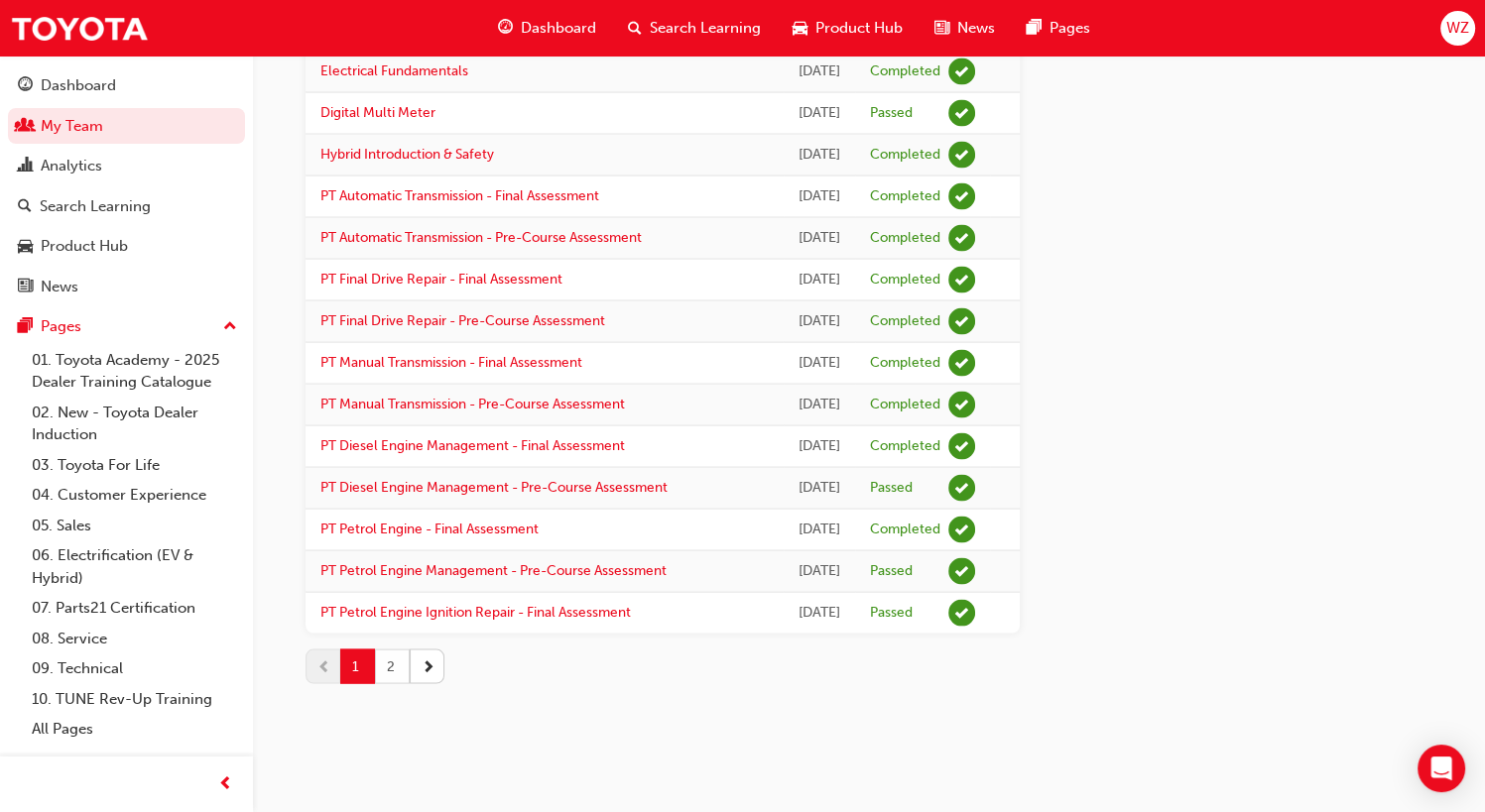 click on "2" at bounding box center [392, 665] 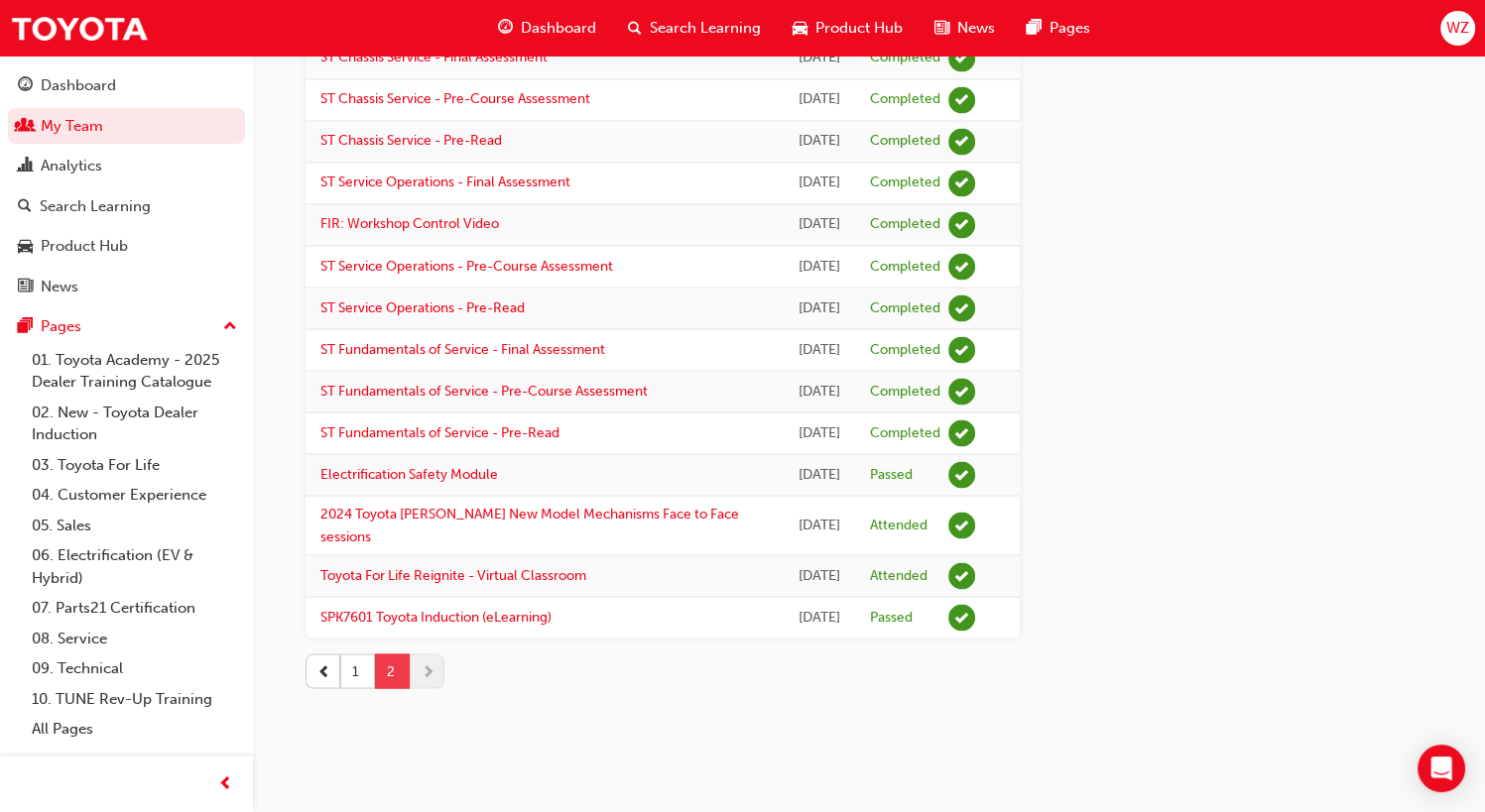scroll, scrollTop: 3772, scrollLeft: 0, axis: vertical 